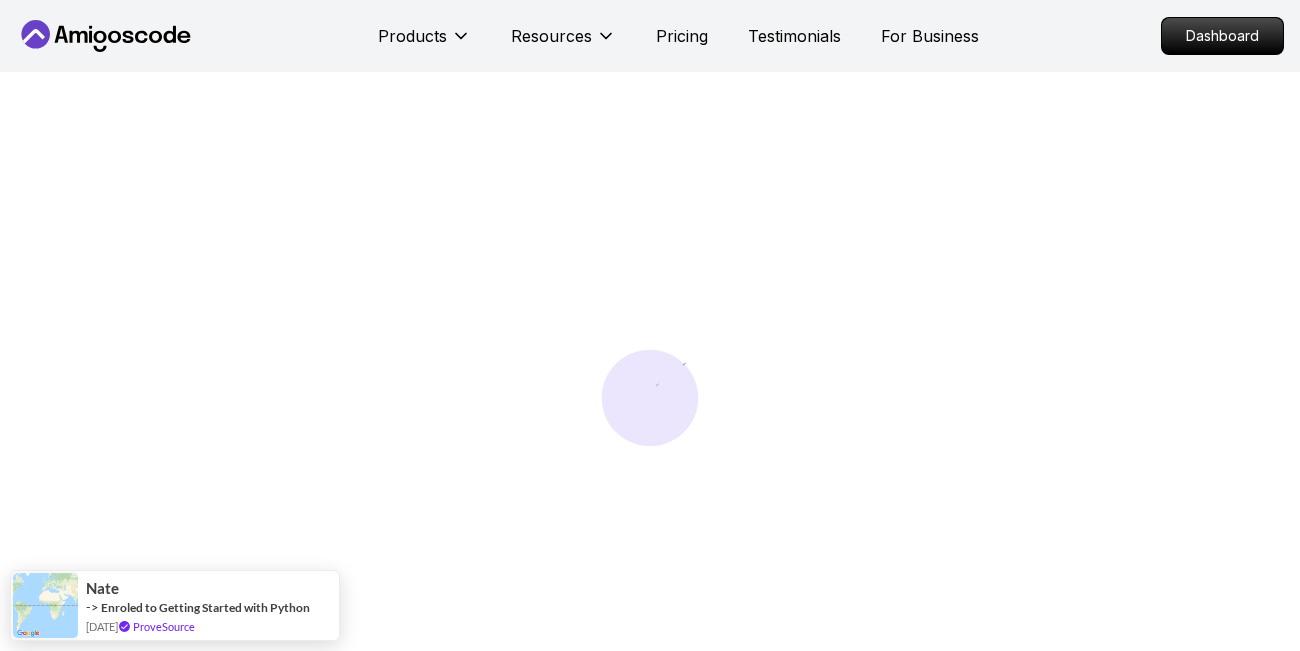scroll, scrollTop: 0, scrollLeft: 0, axis: both 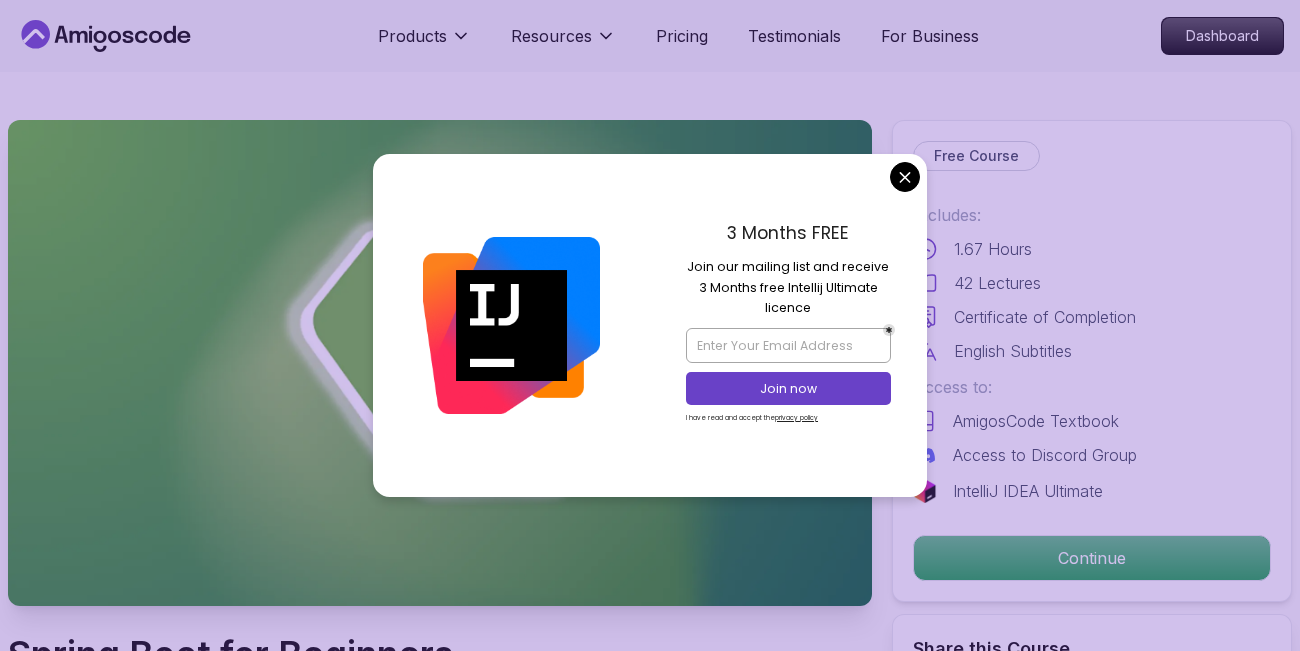 click on "Products Resources Pricing Testimonials For Business Dashboard Products Resources Pricing Testimonials For Business Dashboard Spring Boot for Beginners Build a CRUD API with Spring Boot and PostgreSQL database using Spring Data JPA and Spring AI Mama Samba Braima Djalo  /   Instructor Free Course Includes: 1.67 Hours 42 Lectures Certificate of Completion English Subtitles Access to: AmigosCode Textbook Access to Discord Group IntelliJ IDEA Ultimate Continue Share this Course or Copy link Got a Team of 5 or More? With one subscription, give your entire team access to all courses and features. Check our Business Plan Mama Samba Braima Djalo  /   Instructor What you will learn java spring spring-boot postgres terminal ai git github chatgpt The Basics of Spring - Learn the fundamental concepts and features of the Spring framework. Spring Boot - Understand how to use Spring Boot to simplify the development of Spring applications. Build CRUD API - Create a CRUD (Create, Read, Update, Delete) API using Spring Boot." at bounding box center (650, 4628) 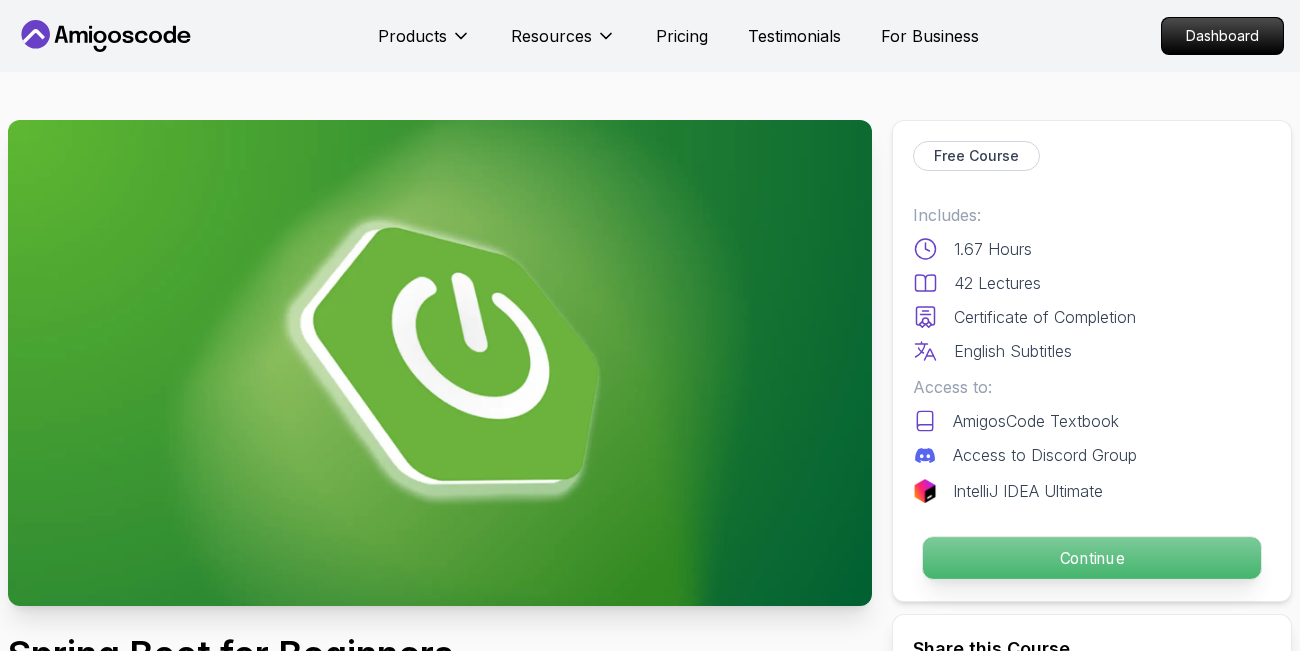 click on "Continue" at bounding box center [1092, 558] 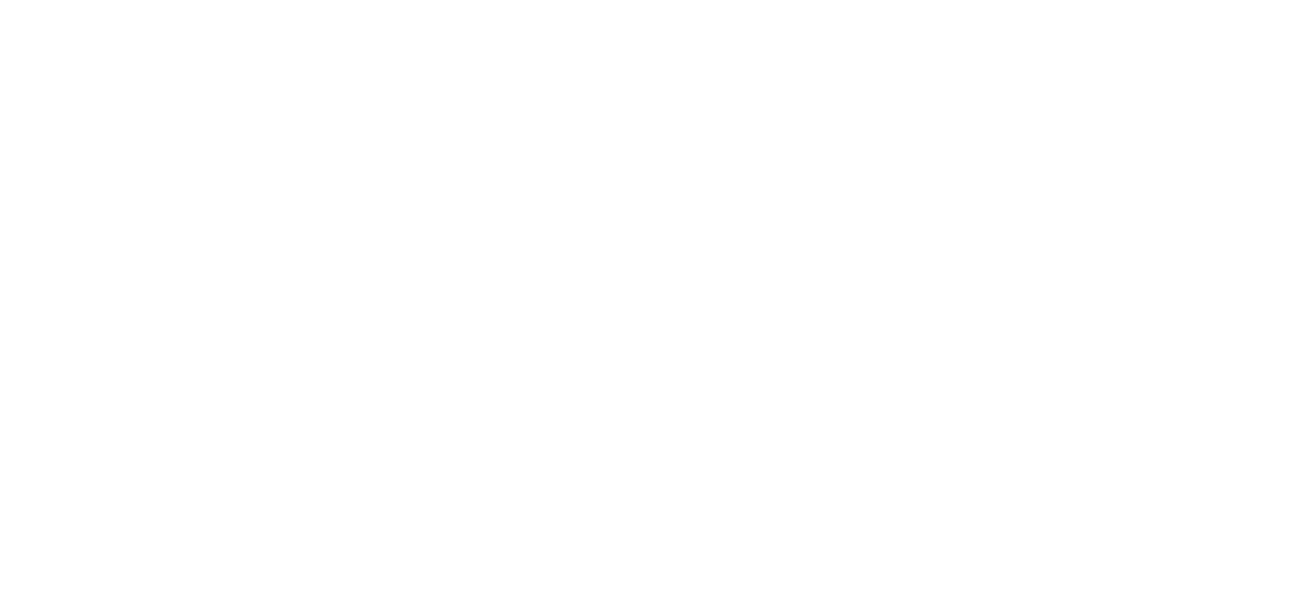 scroll, scrollTop: 0, scrollLeft: 0, axis: both 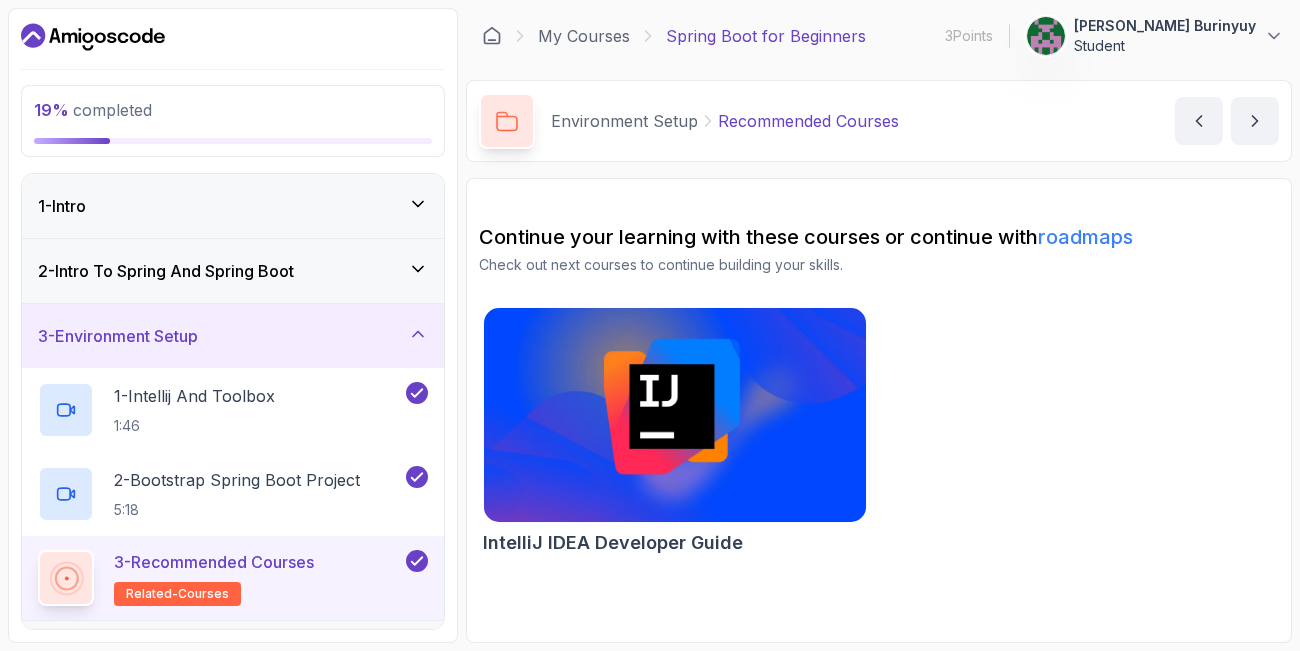 click at bounding box center (674, 415) 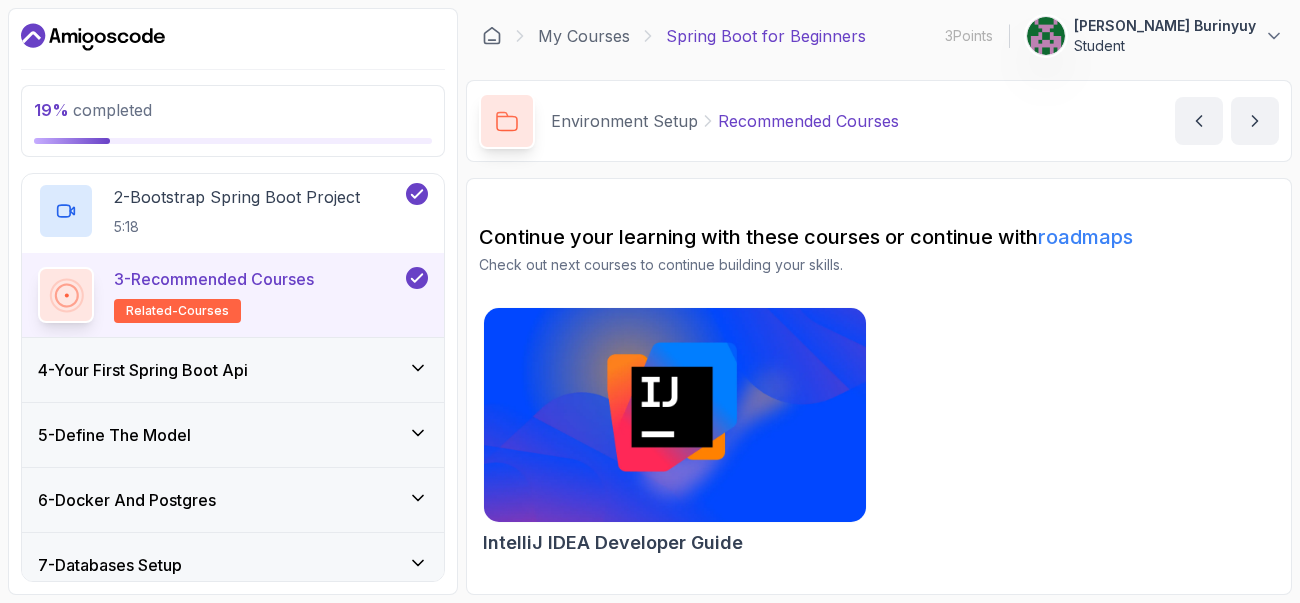 scroll, scrollTop: 240, scrollLeft: 0, axis: vertical 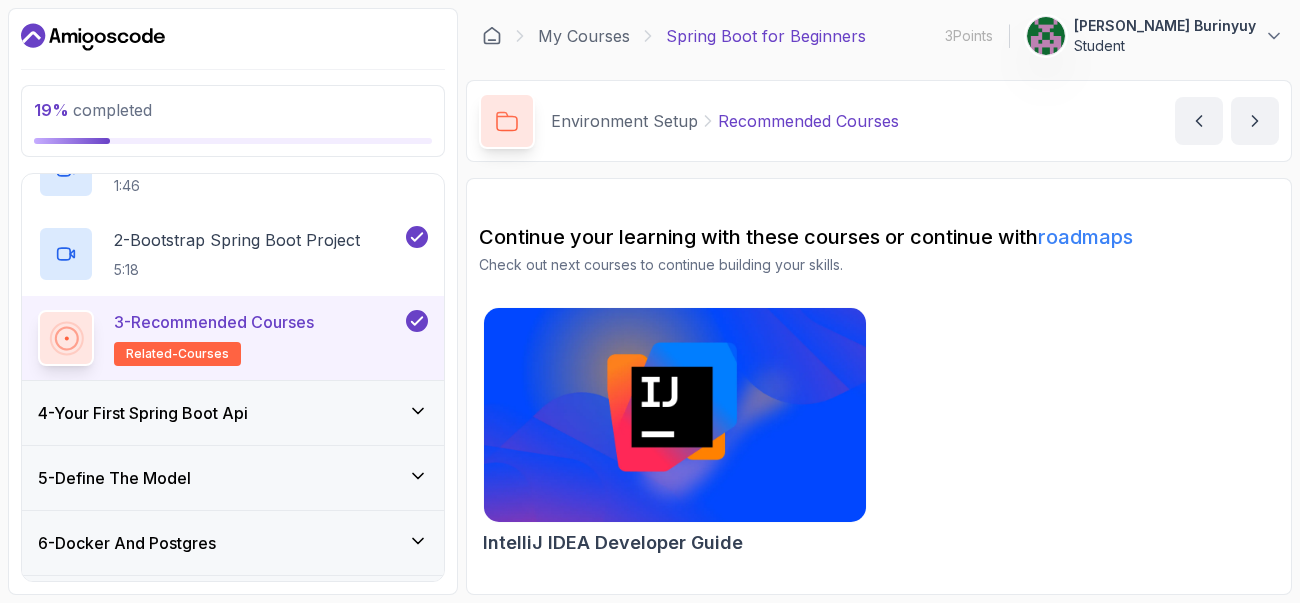 click on "4  -  Your First Spring Boot Api" at bounding box center (143, 413) 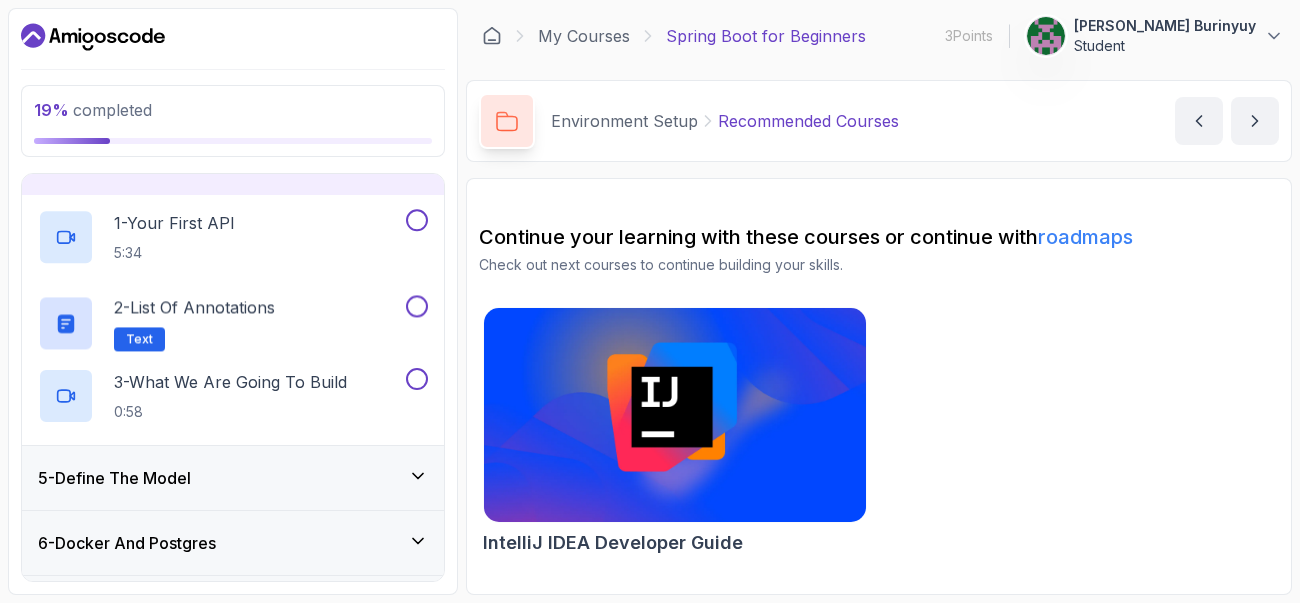 scroll, scrollTop: 196, scrollLeft: 0, axis: vertical 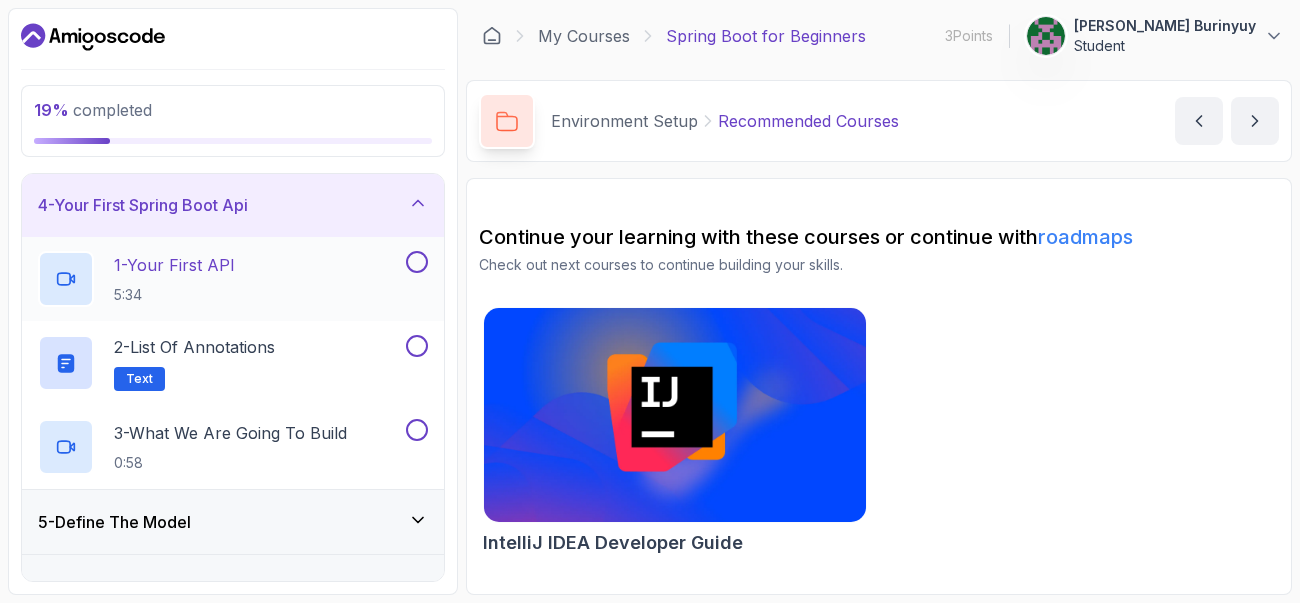 click on "1  -  Your First API" at bounding box center (174, 265) 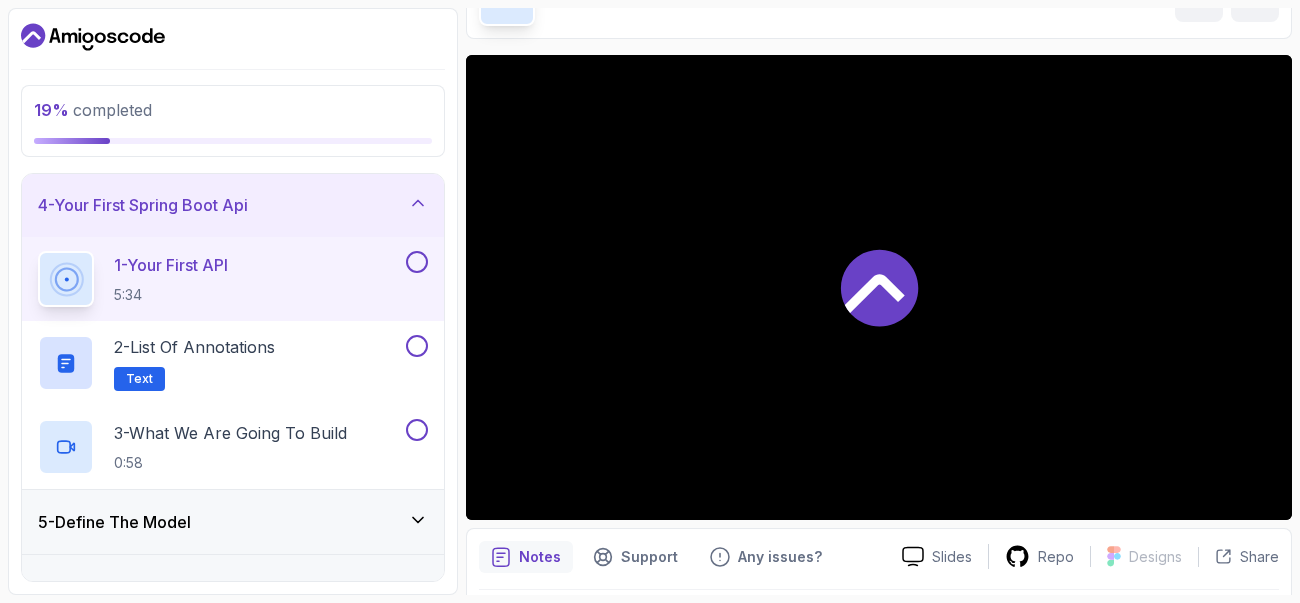 scroll, scrollTop: 120, scrollLeft: 0, axis: vertical 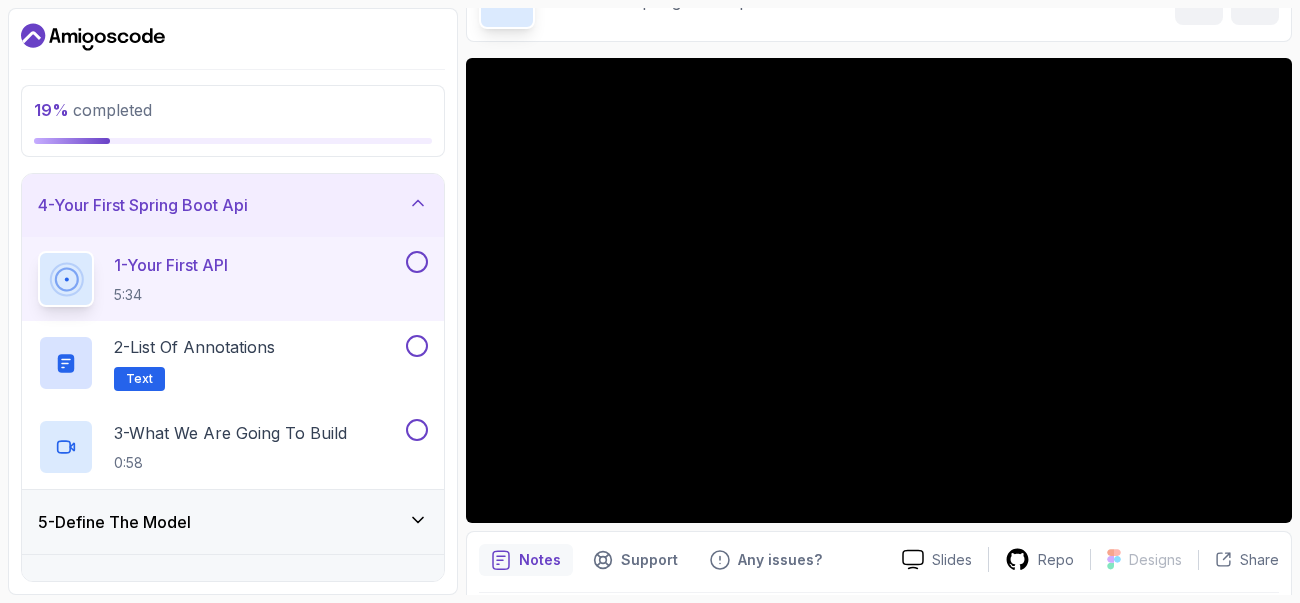 type 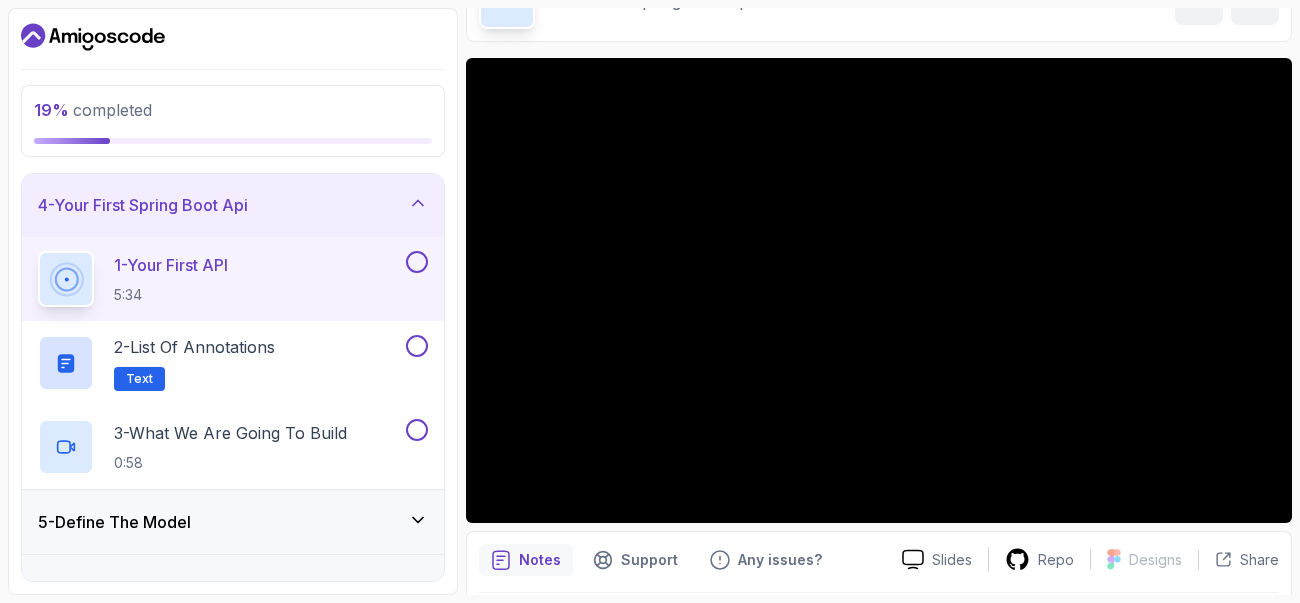 click on "1  -  Your First API 5:34" at bounding box center (233, 279) 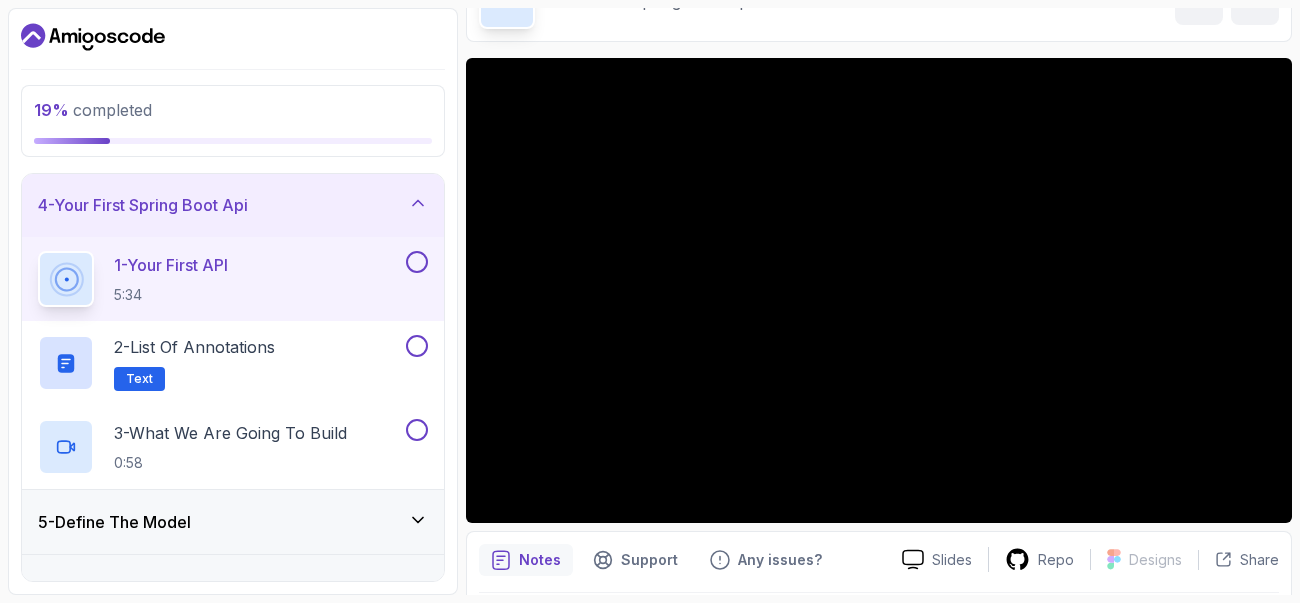scroll, scrollTop: 0, scrollLeft: 0, axis: both 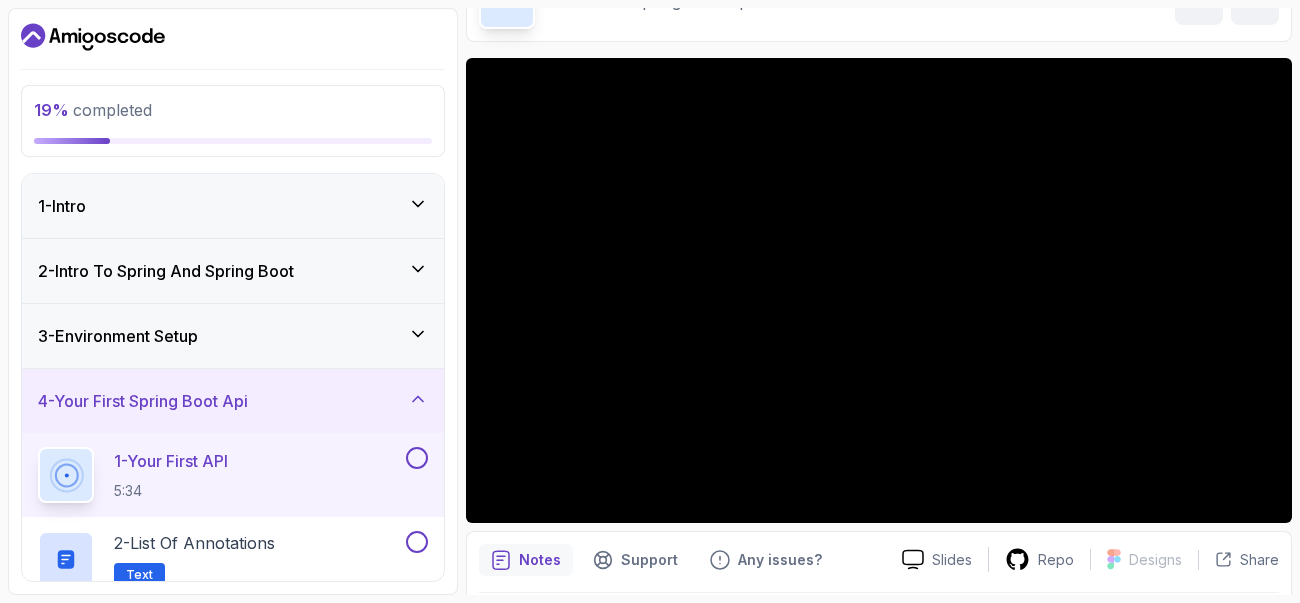 click on "3  -  Environment Setup" at bounding box center (233, 336) 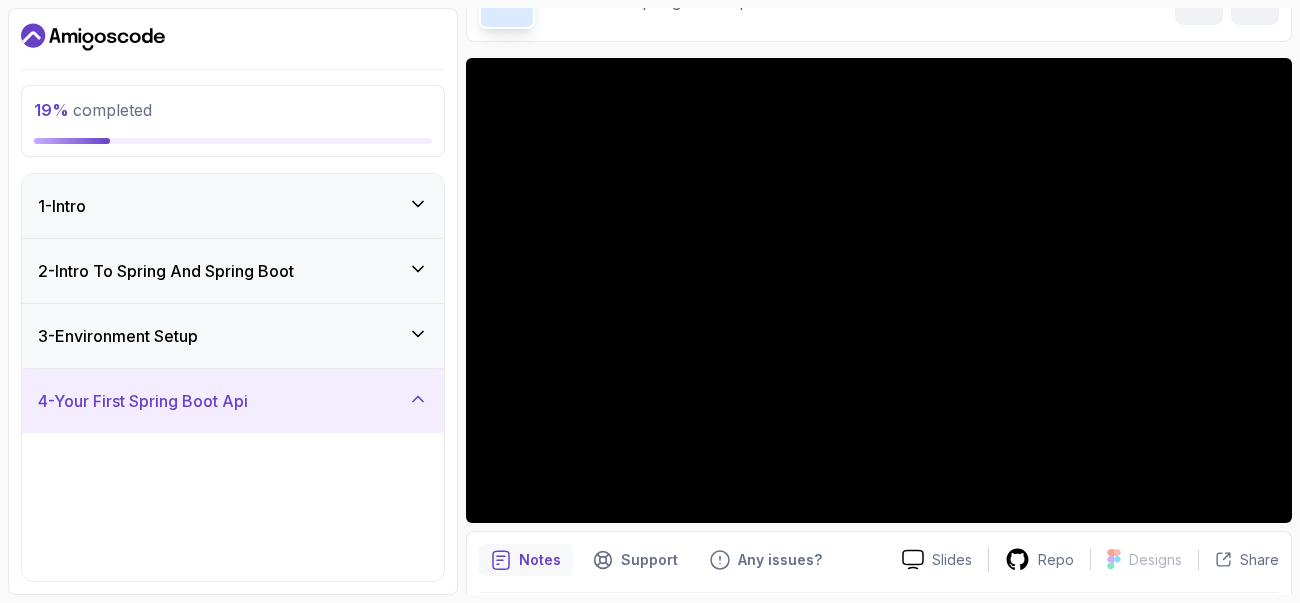click on "3  -  Environment Setup" at bounding box center [233, 336] 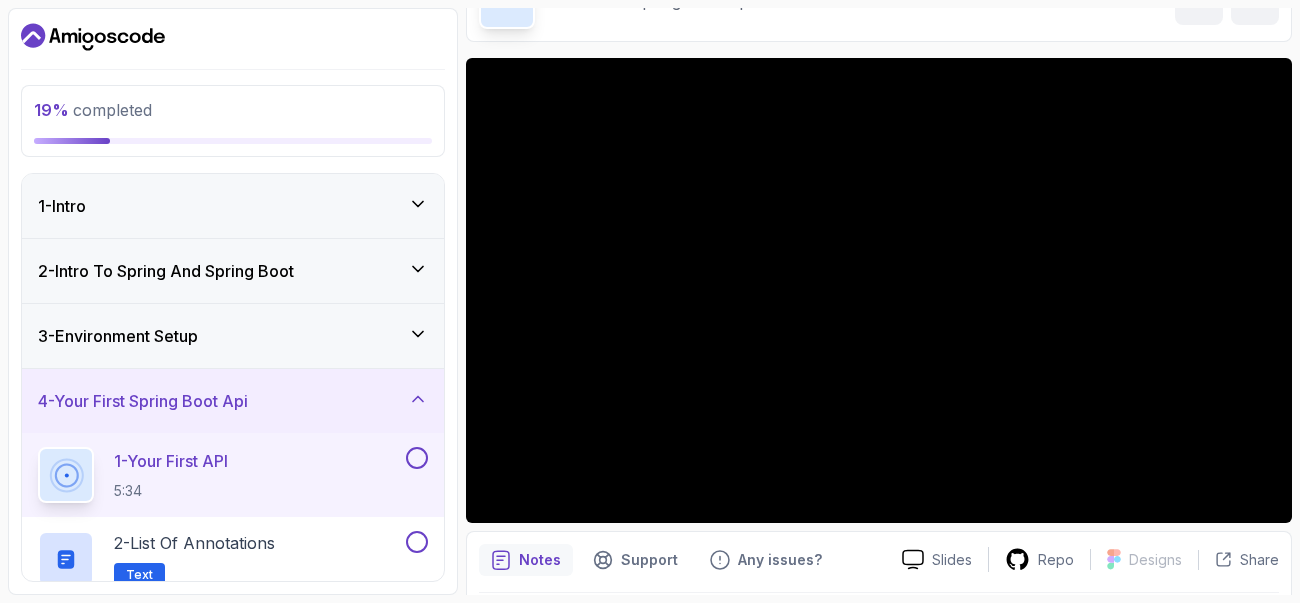 click on "3  -  Environment Setup" at bounding box center [233, 336] 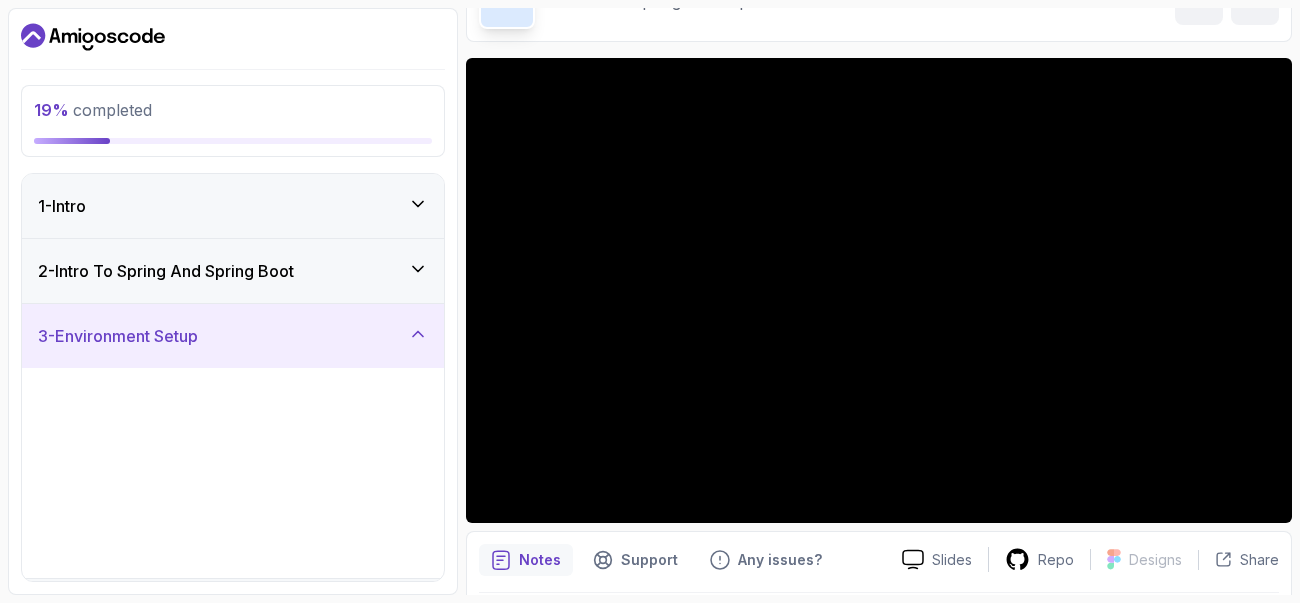 click on "2  -  Intro To Spring And Spring Boot" at bounding box center [233, 271] 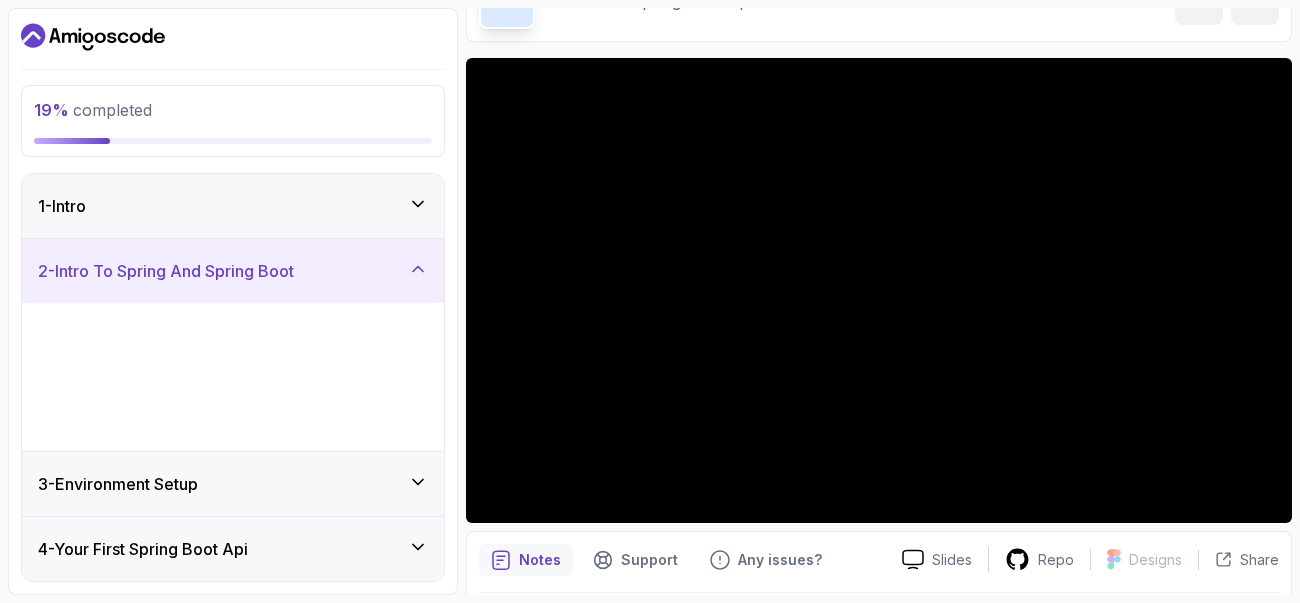 click on "2  -  Intro To Spring And Spring Boot" at bounding box center (166, 271) 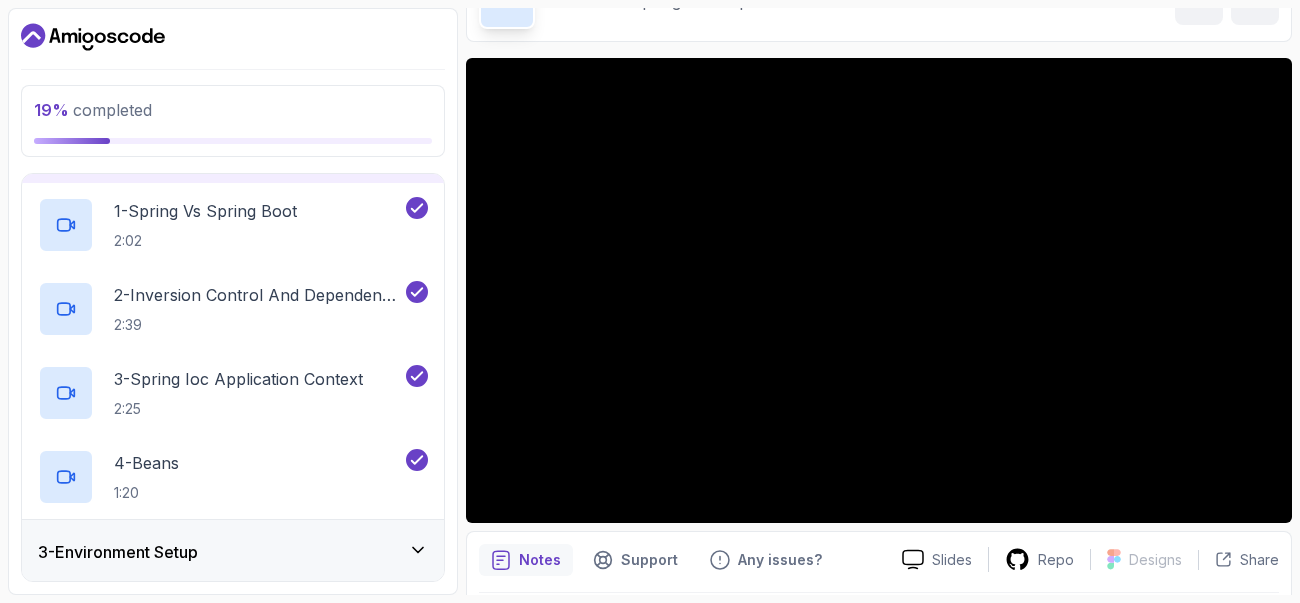 scroll, scrollTop: 240, scrollLeft: 0, axis: vertical 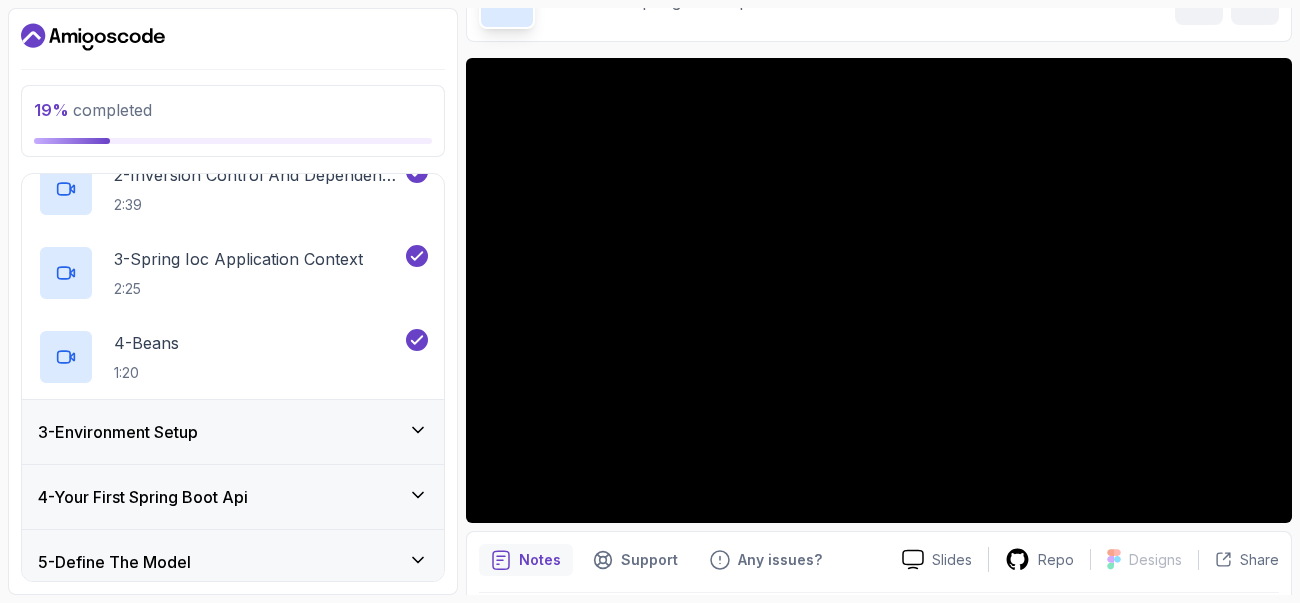 click 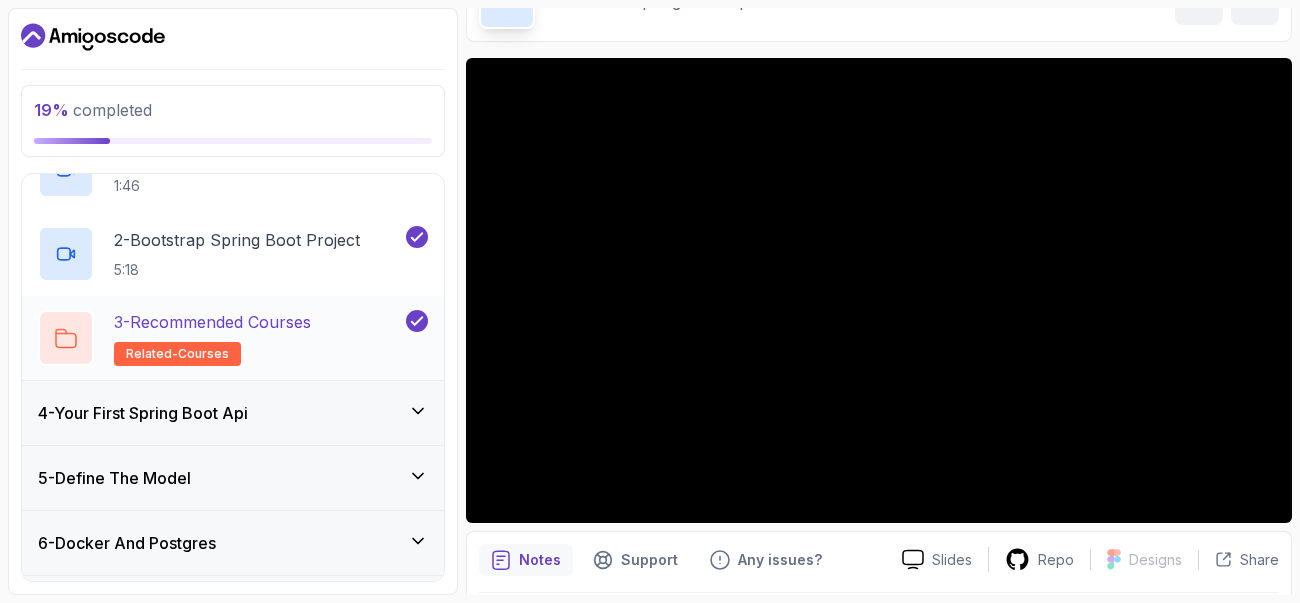 click on "3  -  Recommended Courses" at bounding box center [212, 322] 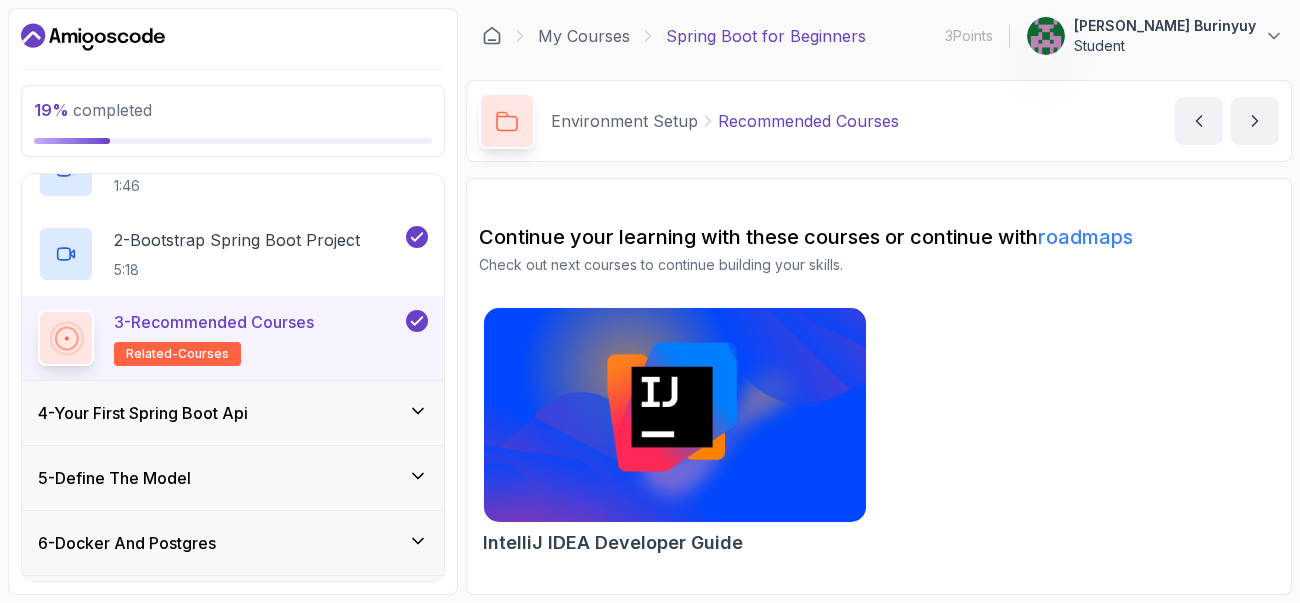 scroll, scrollTop: 0, scrollLeft: 0, axis: both 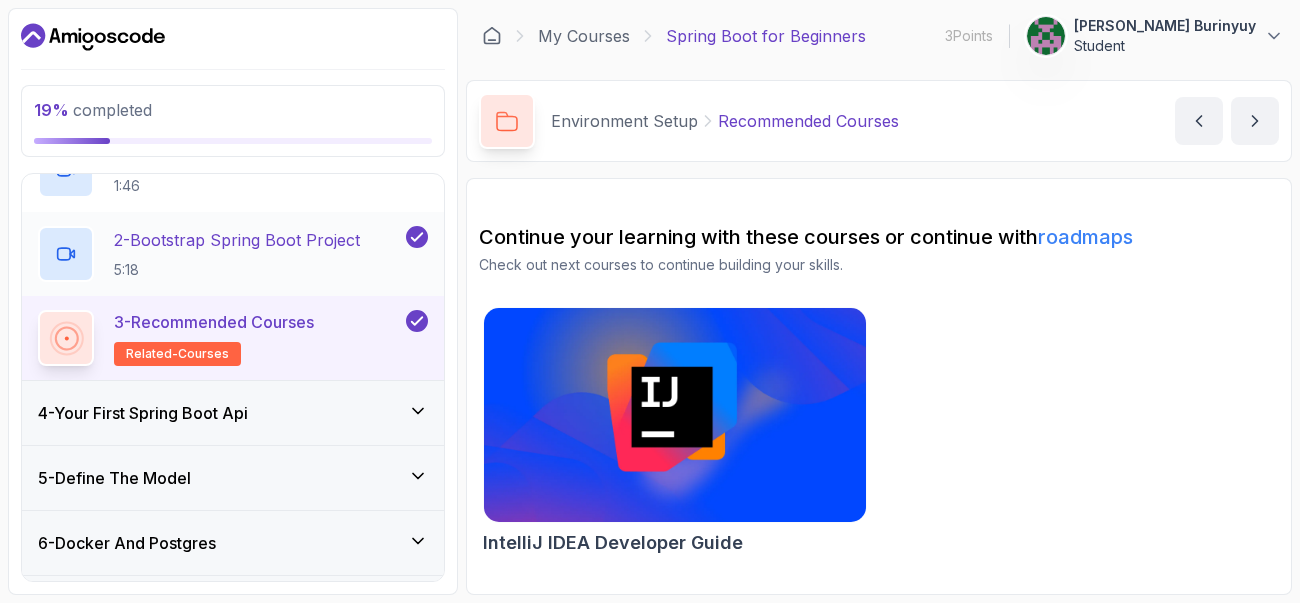 click on "2  -  Bootstrap Spring Boot Project" at bounding box center [237, 240] 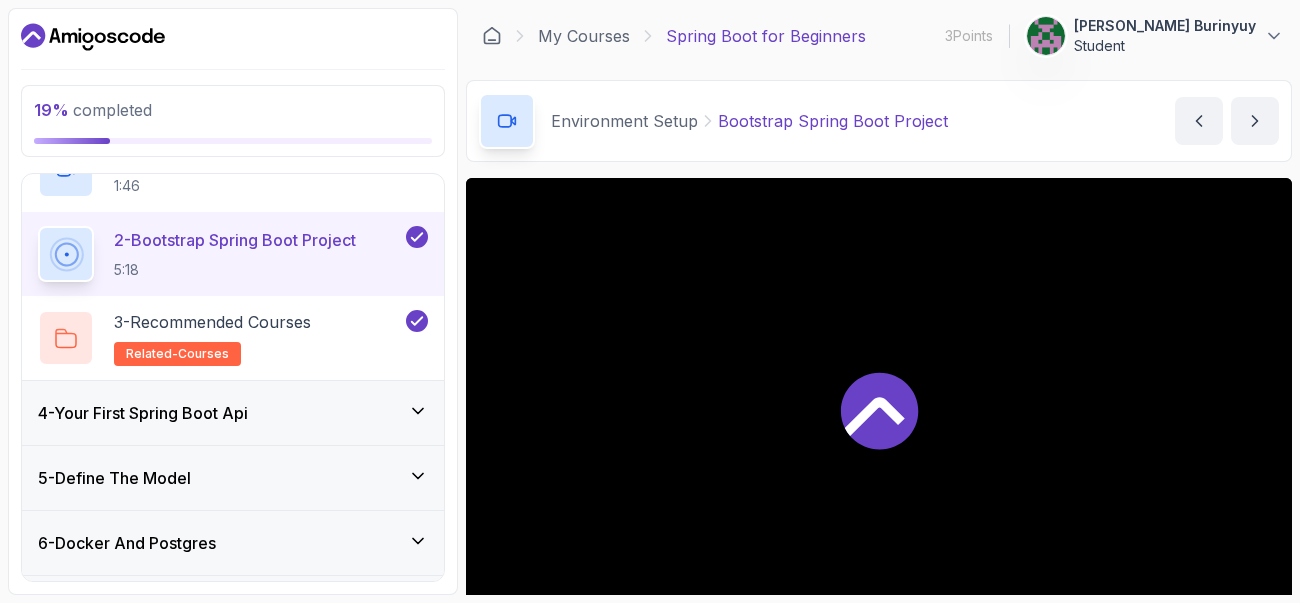 scroll, scrollTop: 120, scrollLeft: 0, axis: vertical 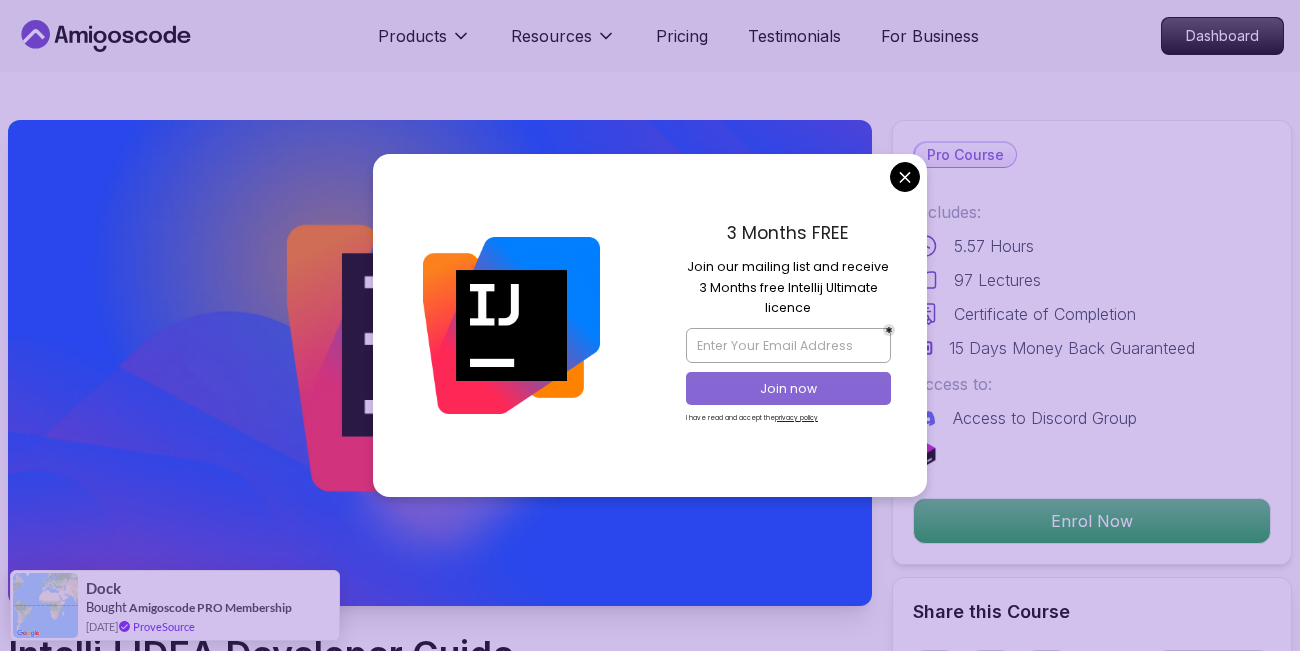 click on "Join now" at bounding box center [789, 389] 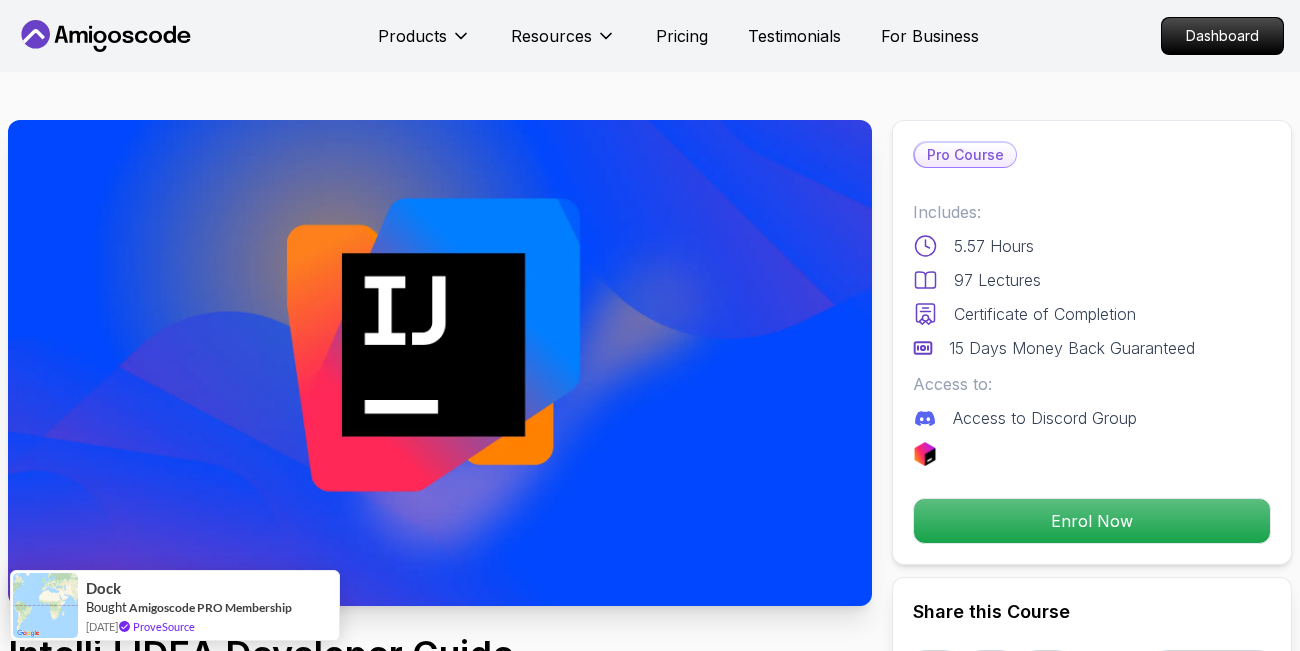 click on "Products Resources Pricing Testimonials For Business Dashboard Products Resources Pricing Testimonials For Business Dashboard IntelliJ IDEA Developer Guide Maximize IDE efficiency with IntelliJ IDEA and boost your productivity. Mama Samba Braima Djalo  /   Instructor Pro Course Includes: 5.57 Hours 97 Lectures Certificate of Completion 15 Days Money Back Guaranteed Access to: Access to Discord Group Enrol Now Share this Course or Copy link Got a Team of 5 or More? With one subscription, give your entire team access to all courses and features. Check our Business Plan Mama Samba Braima Djalo  /   Instructor What you will learn intellij java git terminal Getting Started with IntelliJ - Learn about IntelliJ versions, free licenses, and how to set up your development environment. Navigating IntelliJ - Explore the new vs classic UI, menus, editor features, and IntelliJ tips to get up and running quickly. Become a Power User with IntelliJ IDEA
Mastering IntelliJ IDEA
Why This Course Is a Must" at bounding box center (650, 4372) 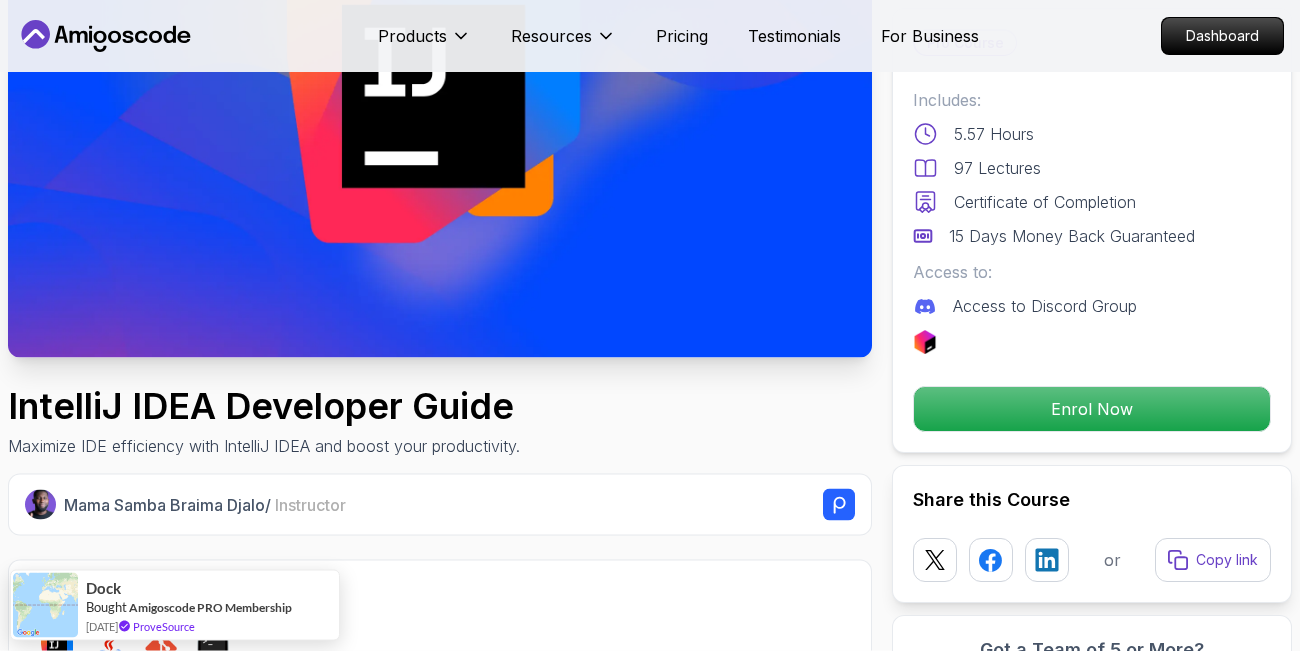 scroll, scrollTop: 0, scrollLeft: 0, axis: both 